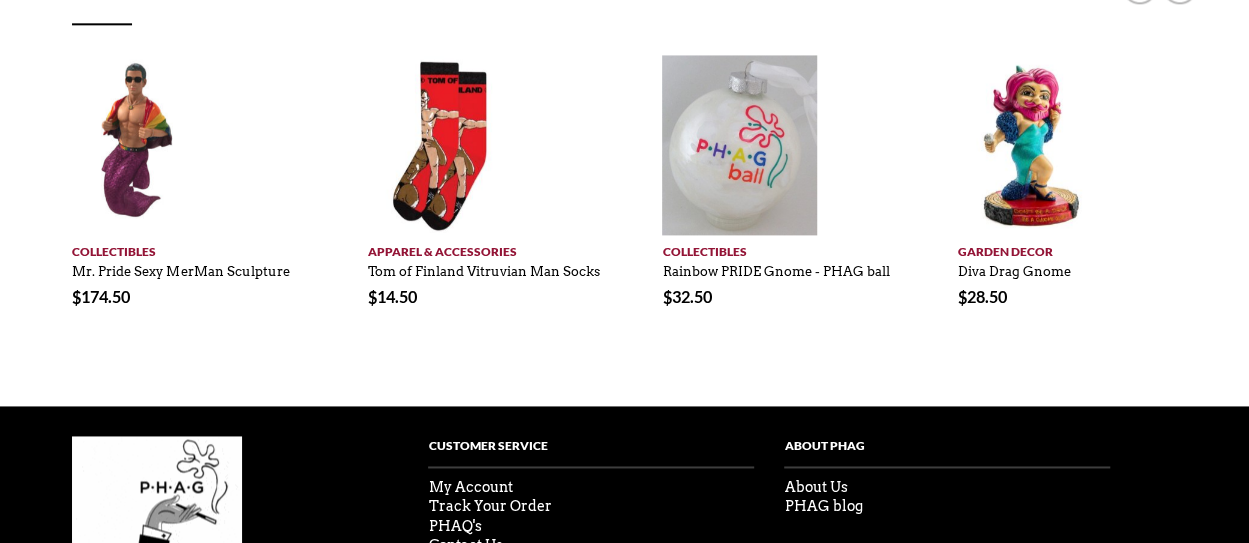 scroll, scrollTop: 1238, scrollLeft: 0, axis: vertical 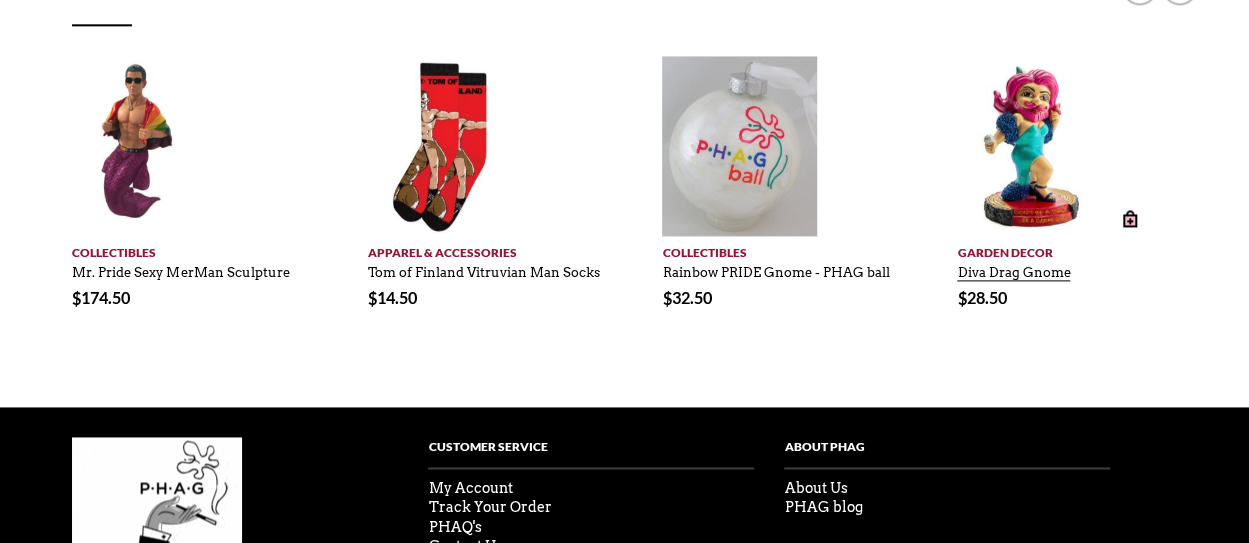 click on "Diva Drag Gnome" at bounding box center [1013, 268] 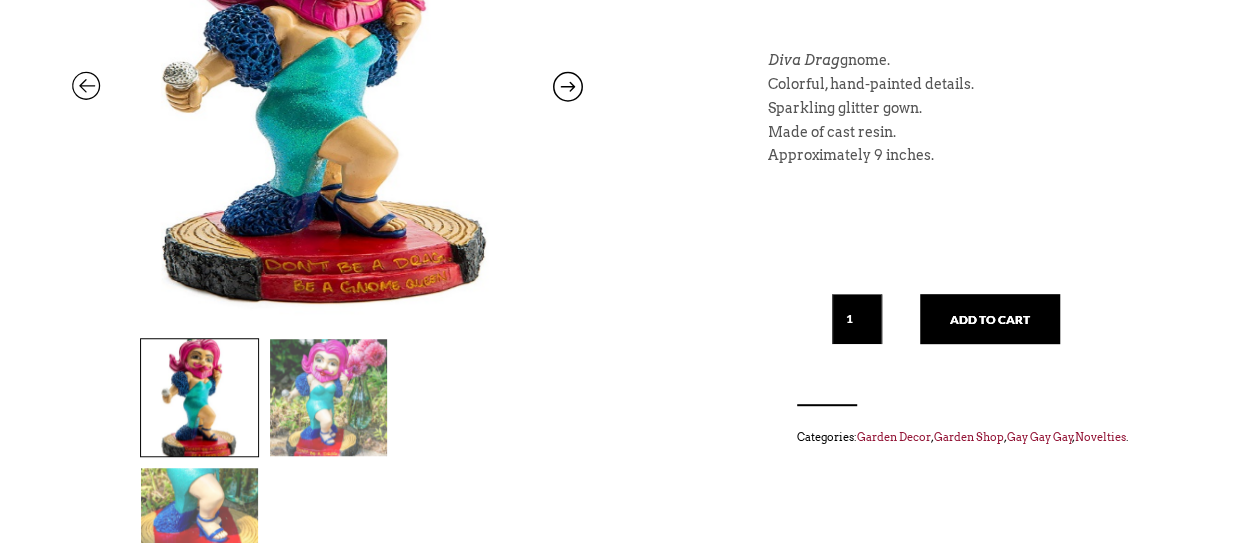 scroll, scrollTop: 380, scrollLeft: 0, axis: vertical 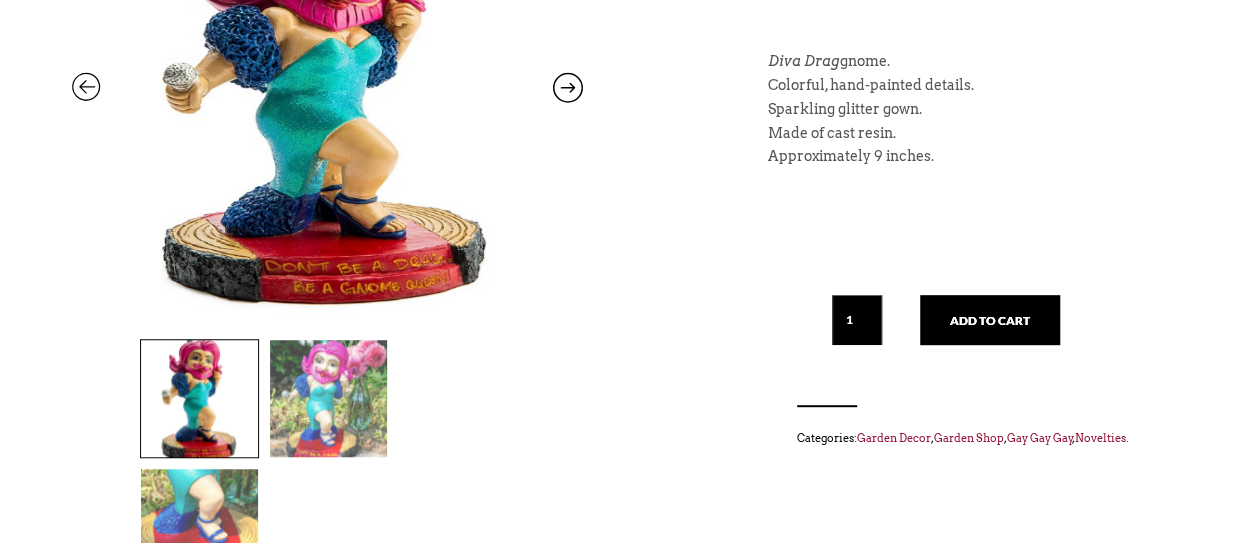 click at bounding box center [328, 398] 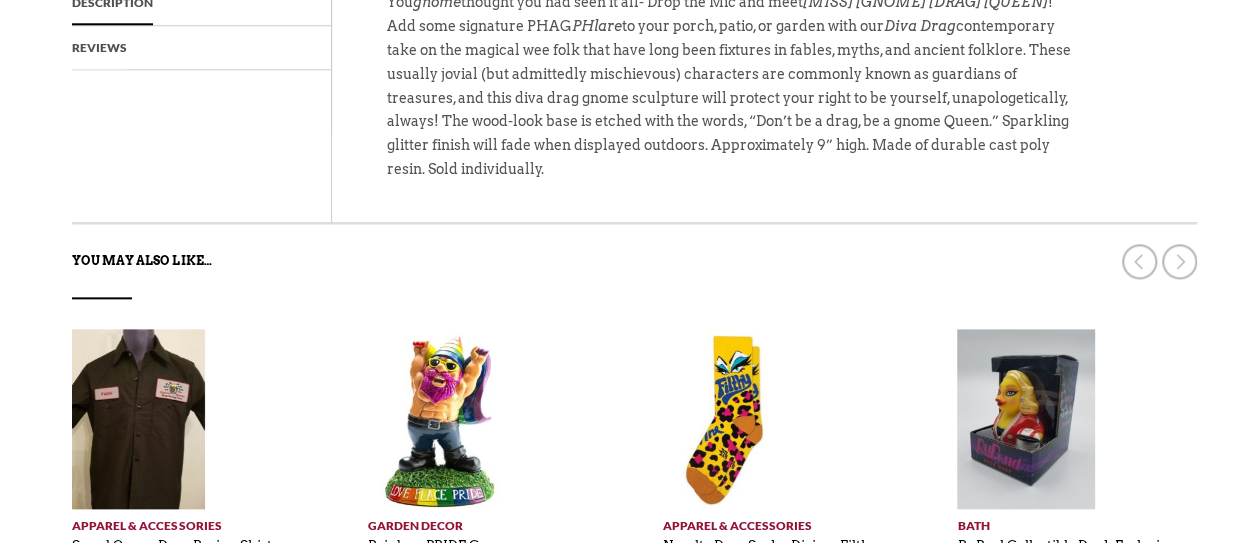 scroll, scrollTop: 1059, scrollLeft: 0, axis: vertical 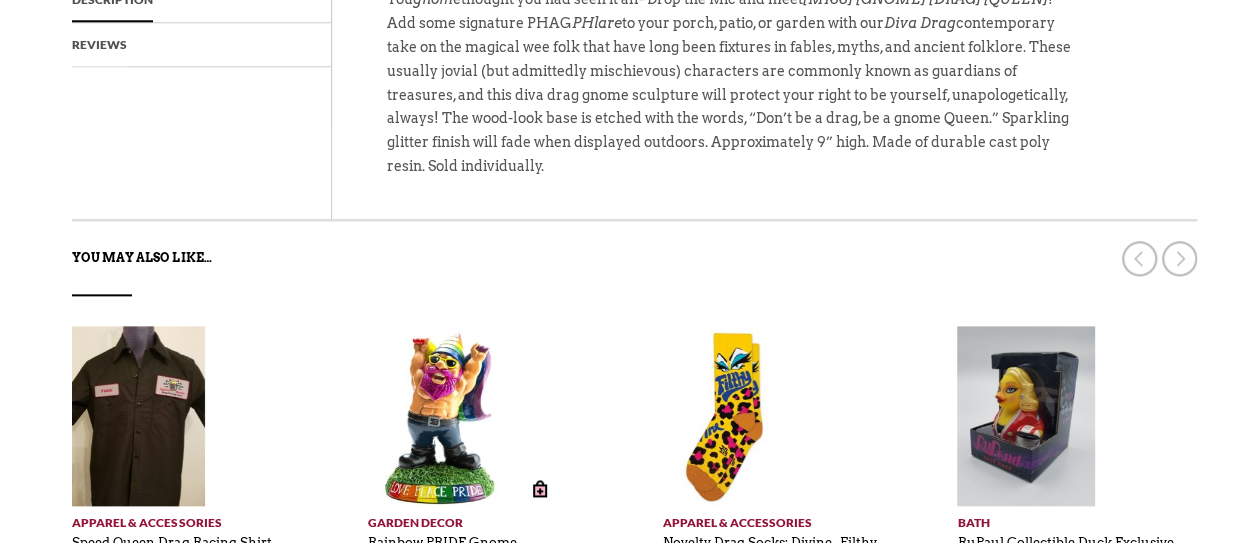 click on "Rainbow PRIDE Gnome" at bounding box center (441, 538) 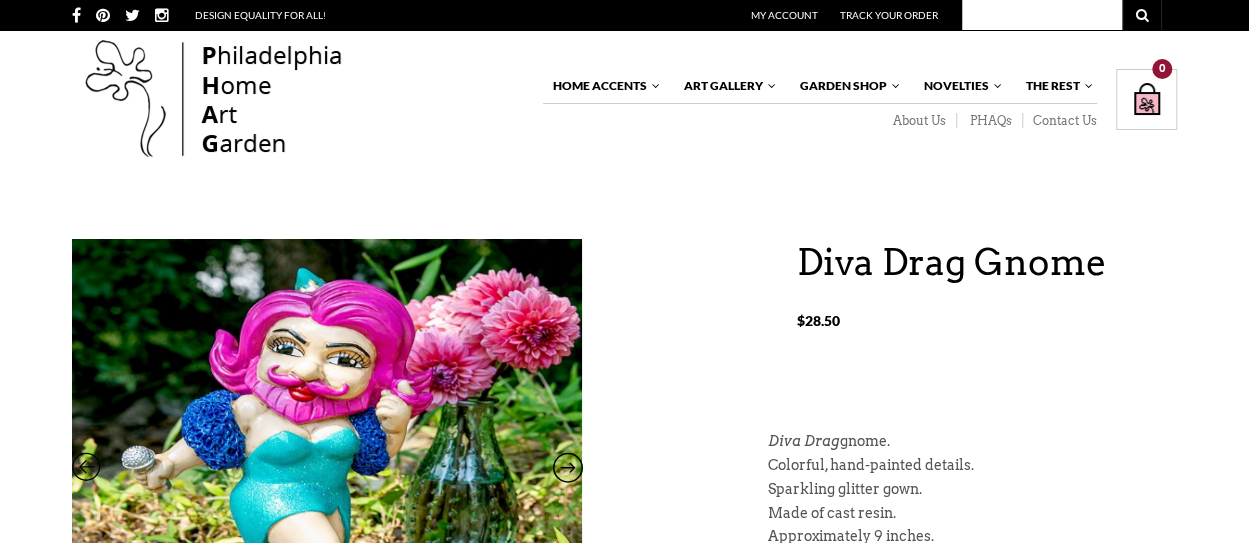 scroll, scrollTop: 1, scrollLeft: 0, axis: vertical 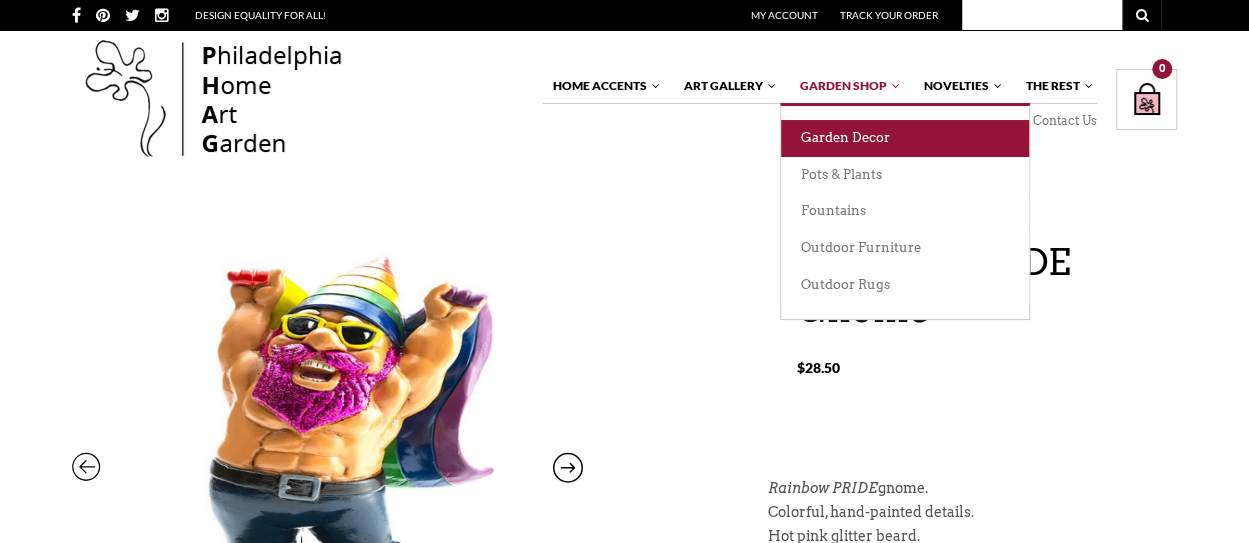 click on "Garden Decor" at bounding box center (905, 138) 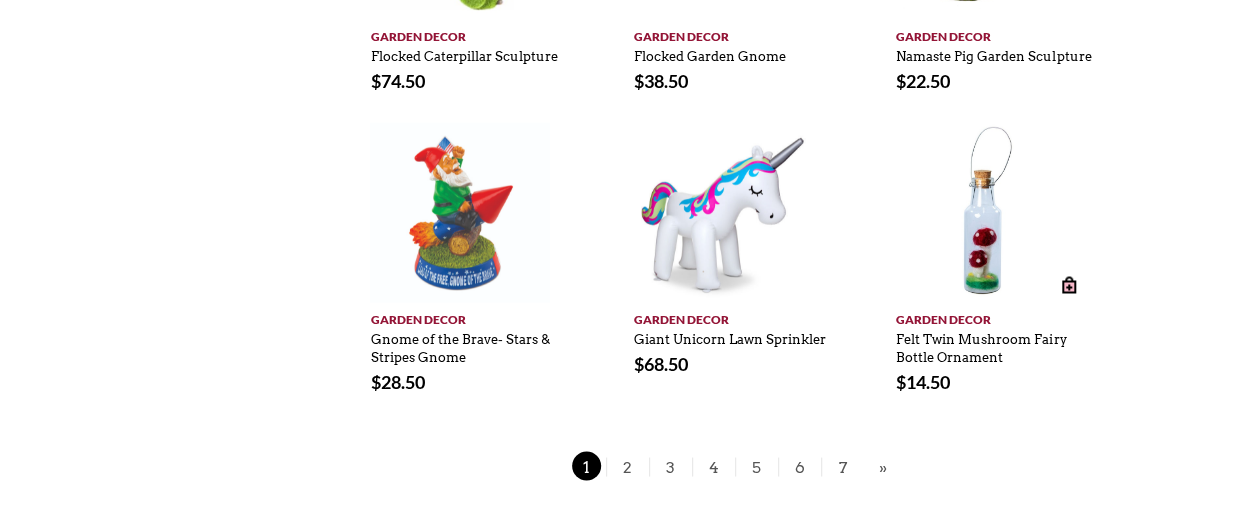scroll, scrollTop: 1569, scrollLeft: 0, axis: vertical 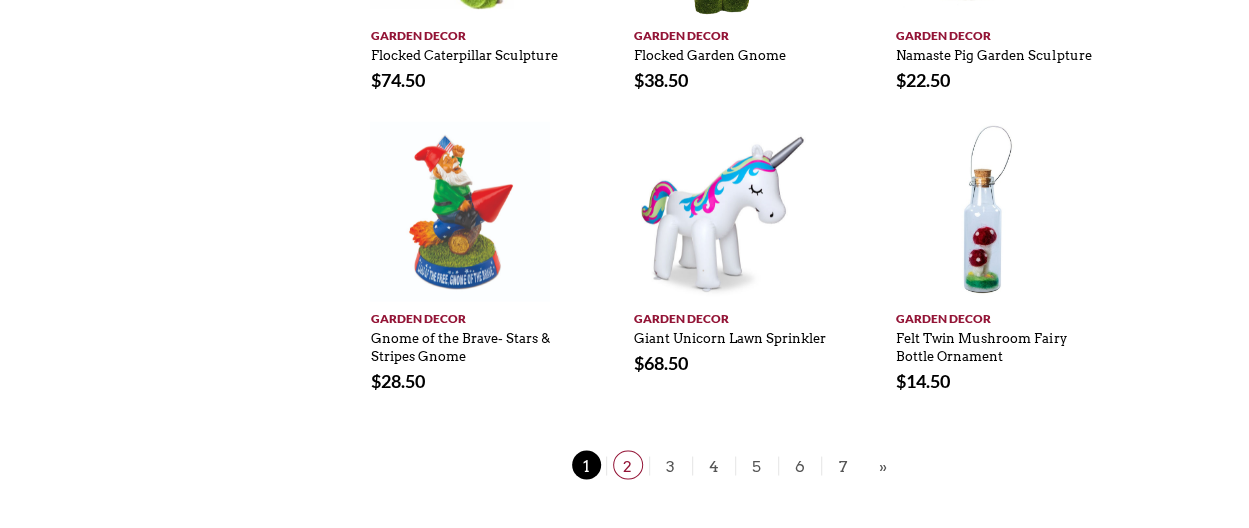 click on "2" at bounding box center [628, 464] 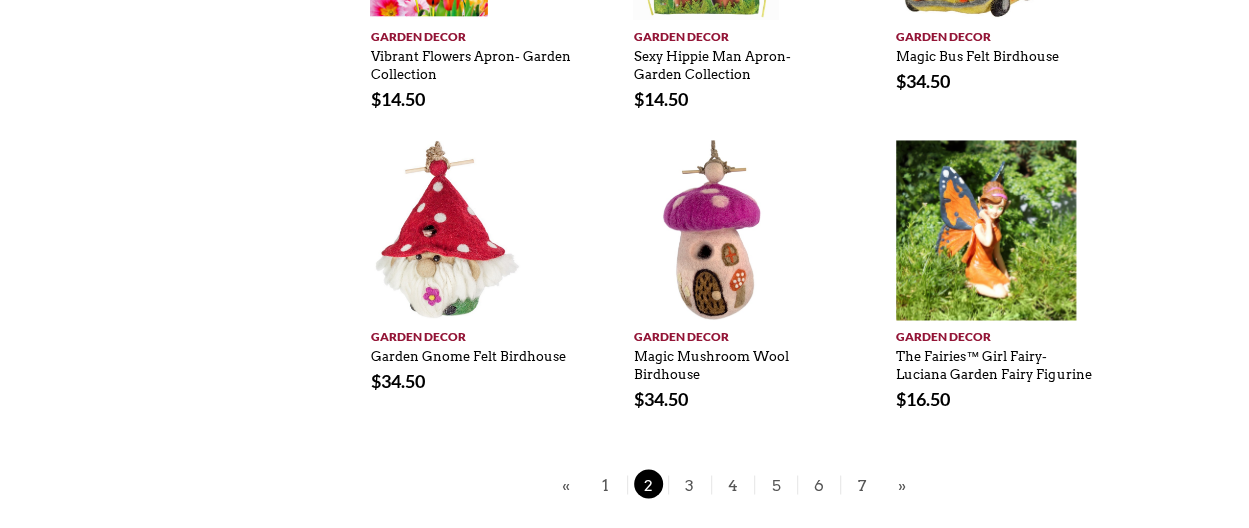 scroll, scrollTop: 1479, scrollLeft: 0, axis: vertical 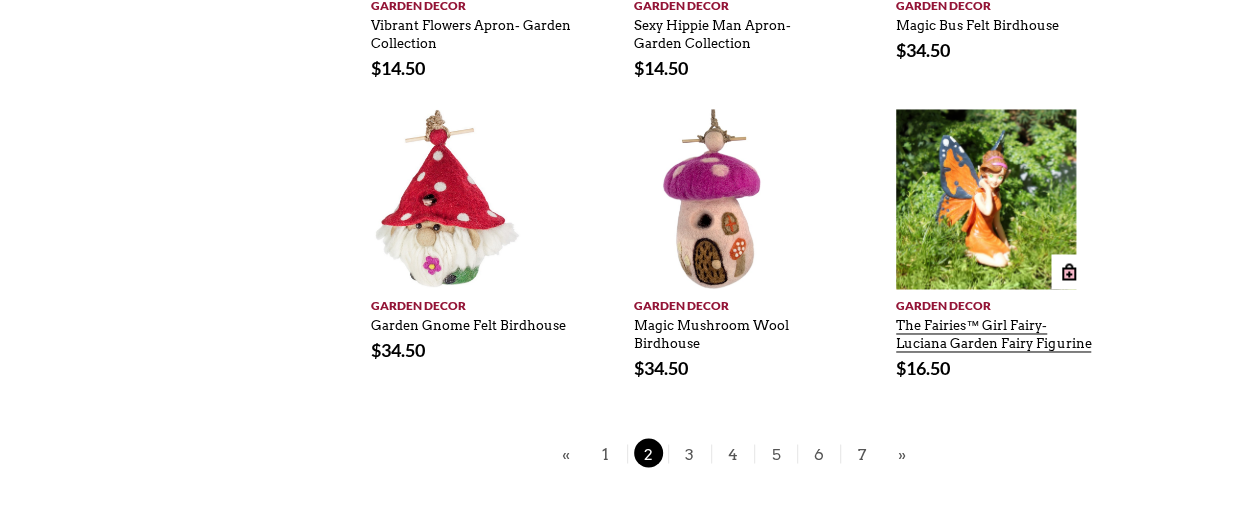 click on "The Fairies™ Girl Fairy- Luciana Garden Fairy Figurine" at bounding box center [993, 330] 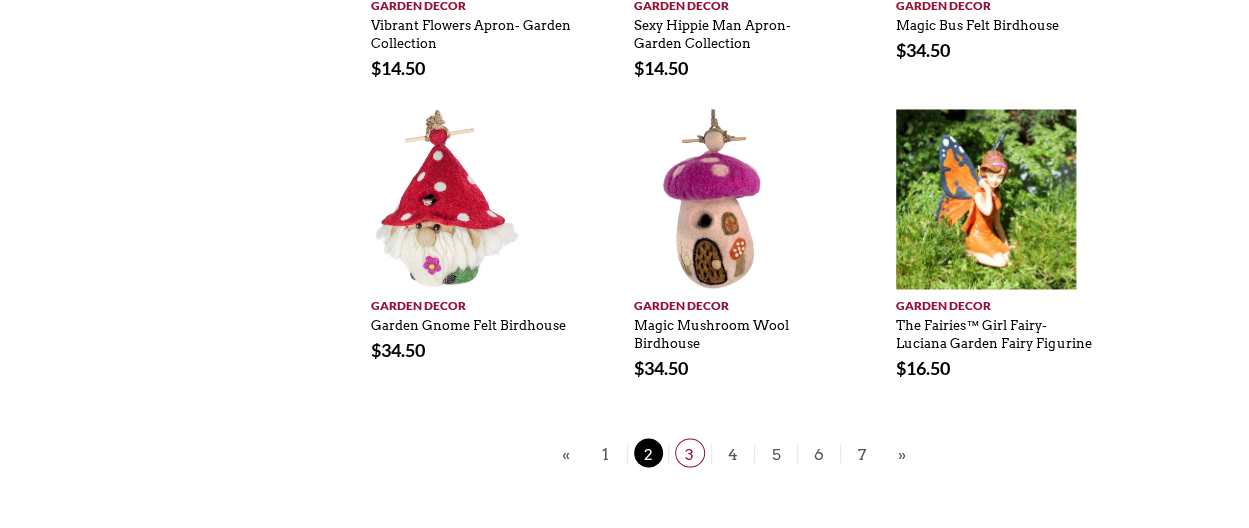 click on "3" at bounding box center (690, 452) 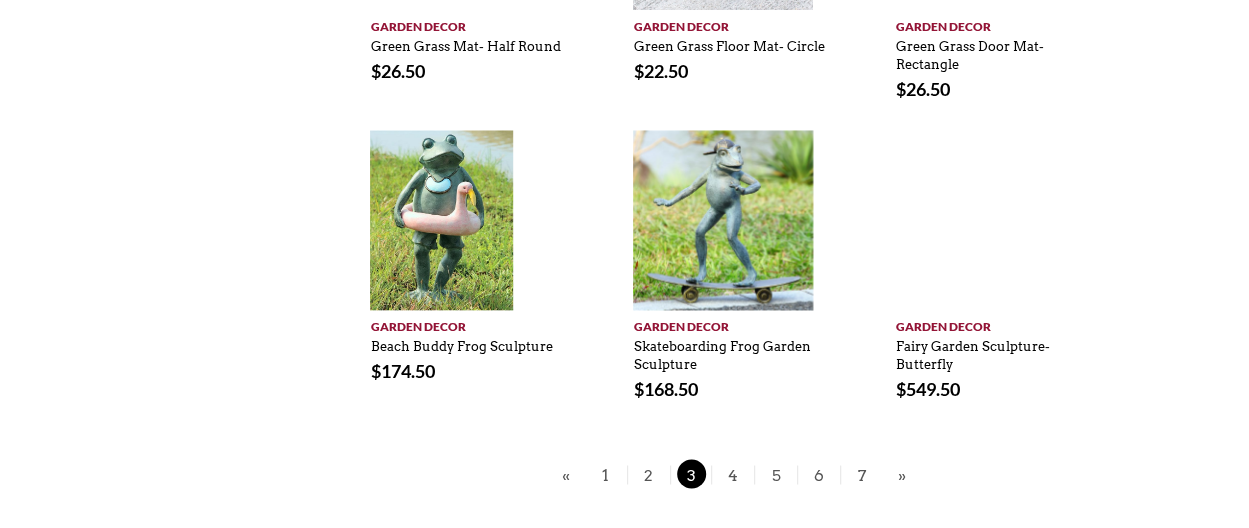 scroll, scrollTop: 1471, scrollLeft: 0, axis: vertical 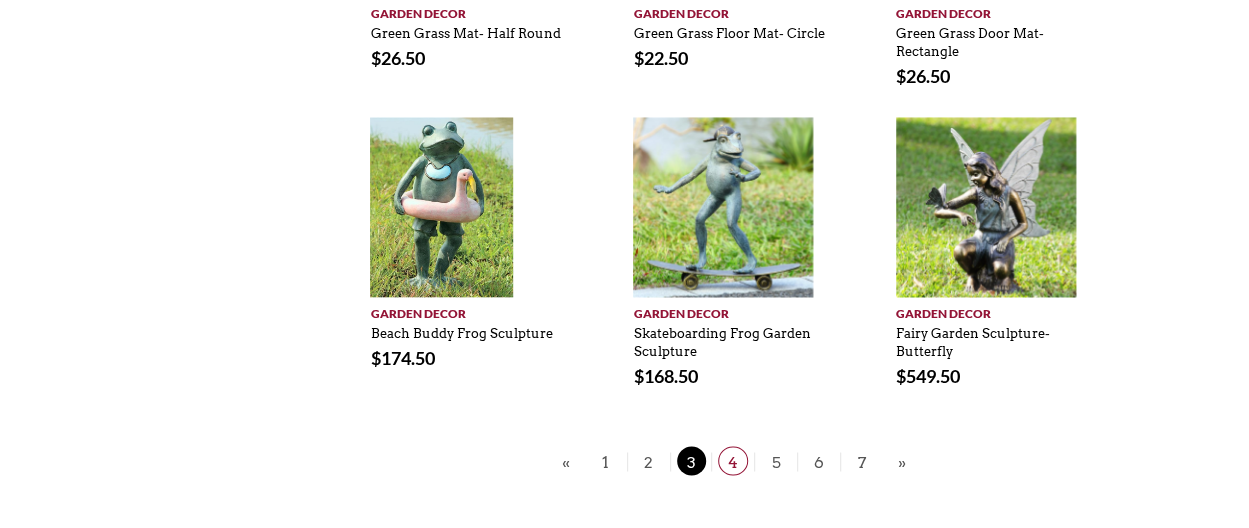 click on "4" at bounding box center (733, 460) 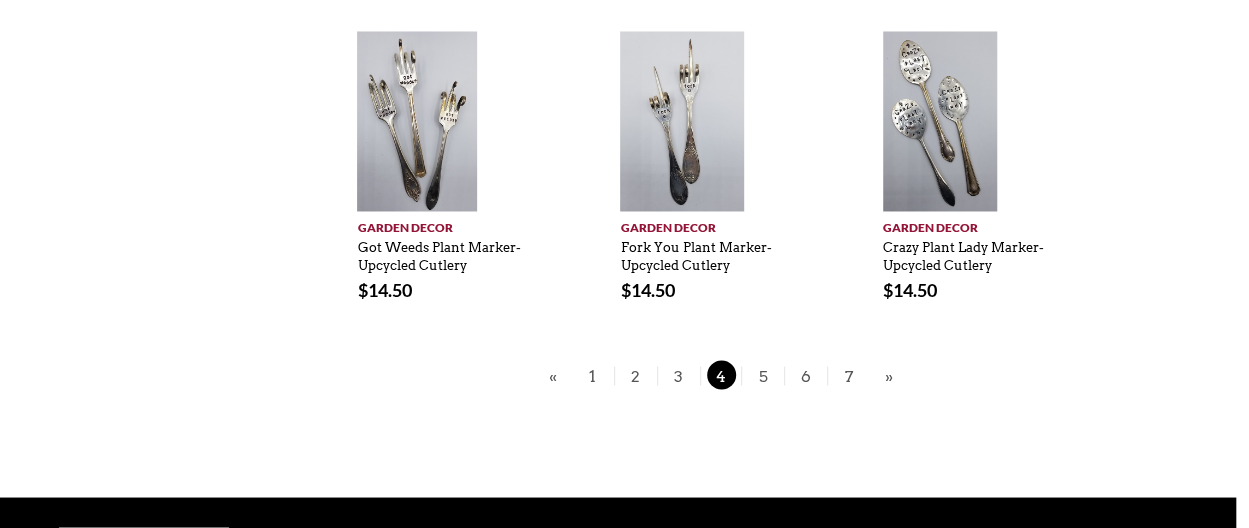 scroll, scrollTop: 1558, scrollLeft: 13, axis: both 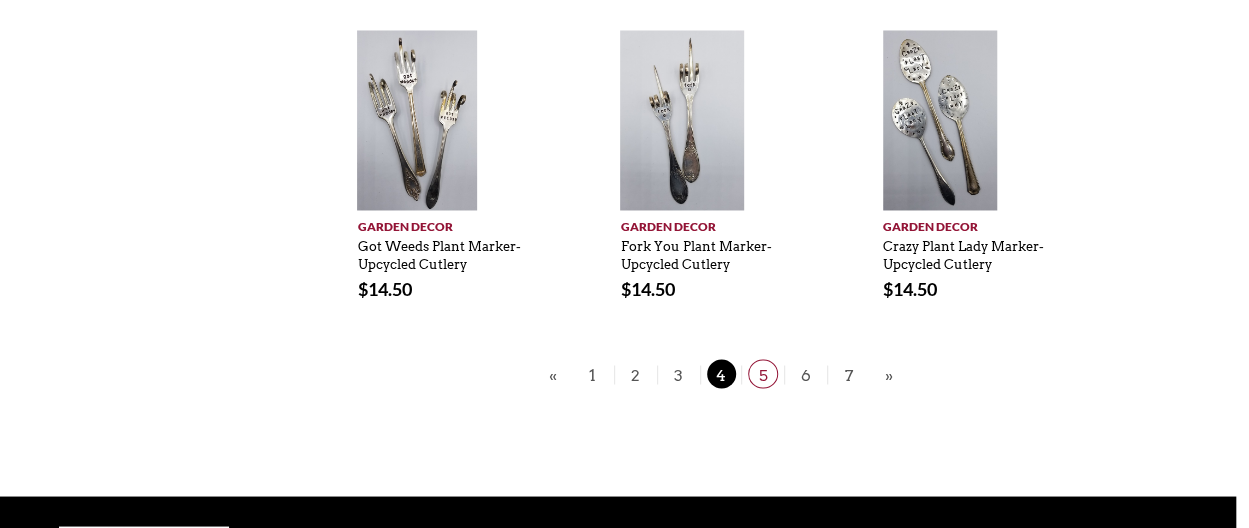 click on "5" at bounding box center (763, 373) 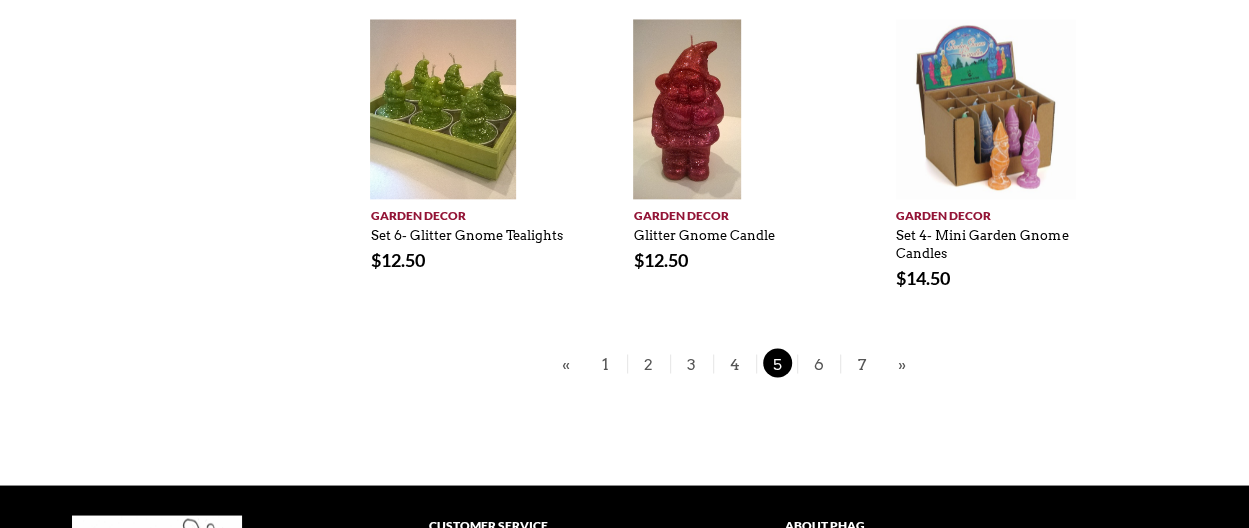 scroll, scrollTop: 1573, scrollLeft: 0, axis: vertical 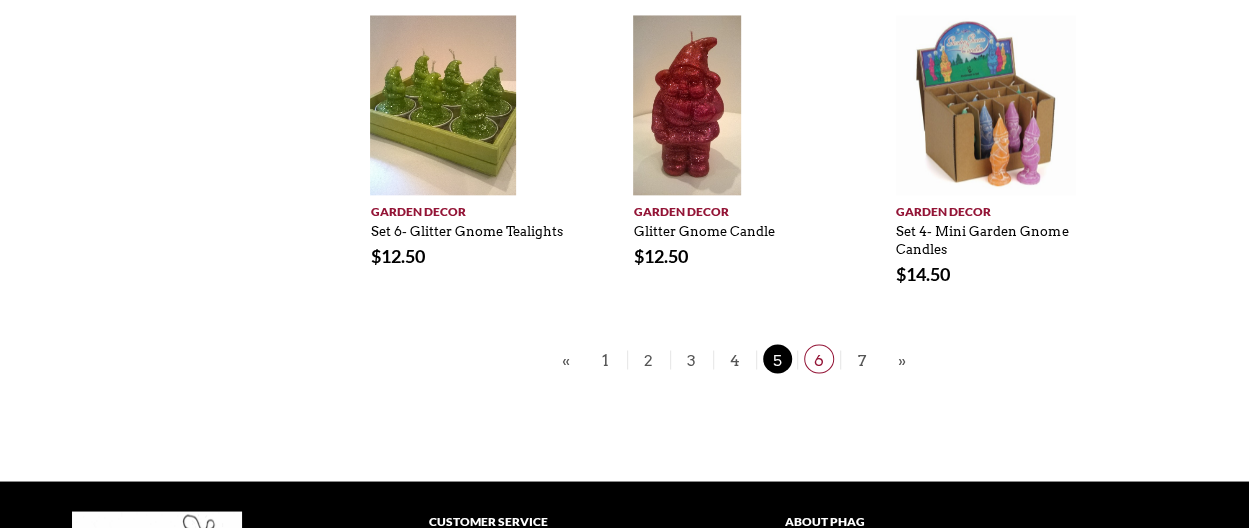 click on "6" at bounding box center [819, 358] 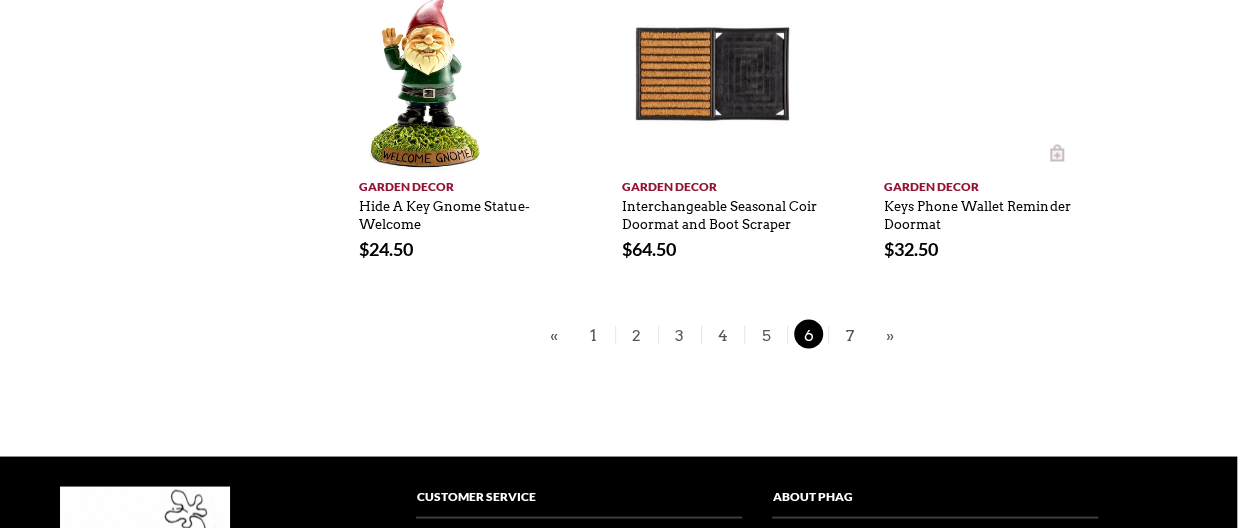 scroll, scrollTop: 1599, scrollLeft: 12, axis: both 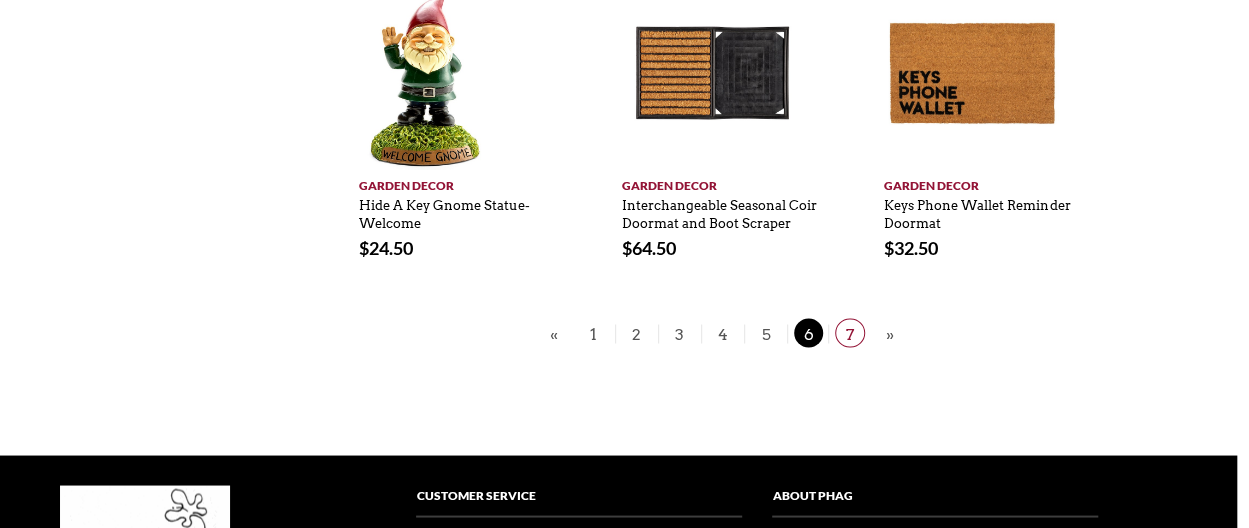 click on "7" at bounding box center (850, 332) 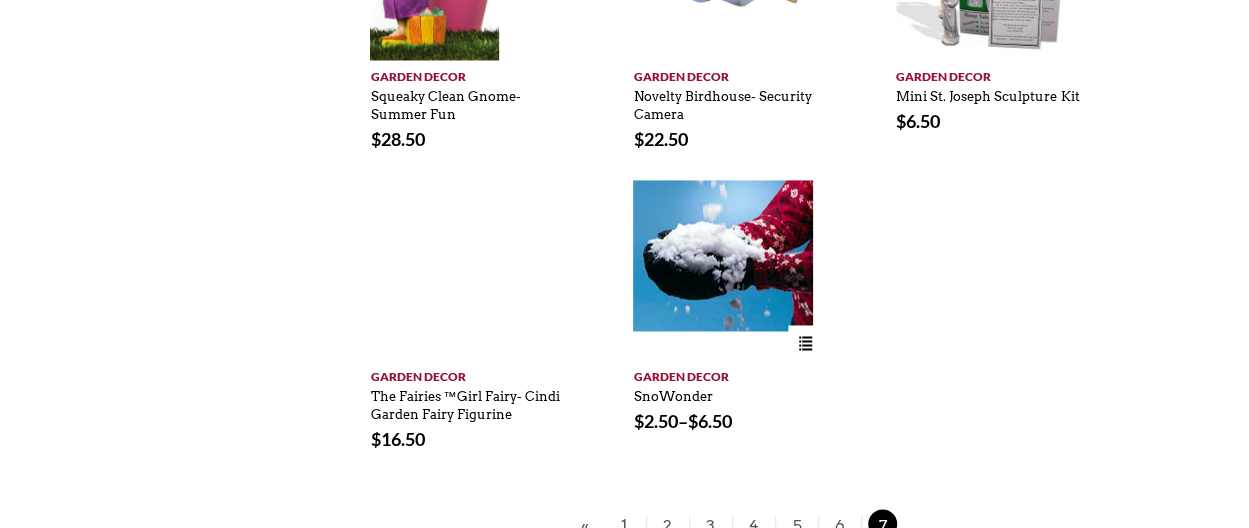 scroll, scrollTop: 1425, scrollLeft: 0, axis: vertical 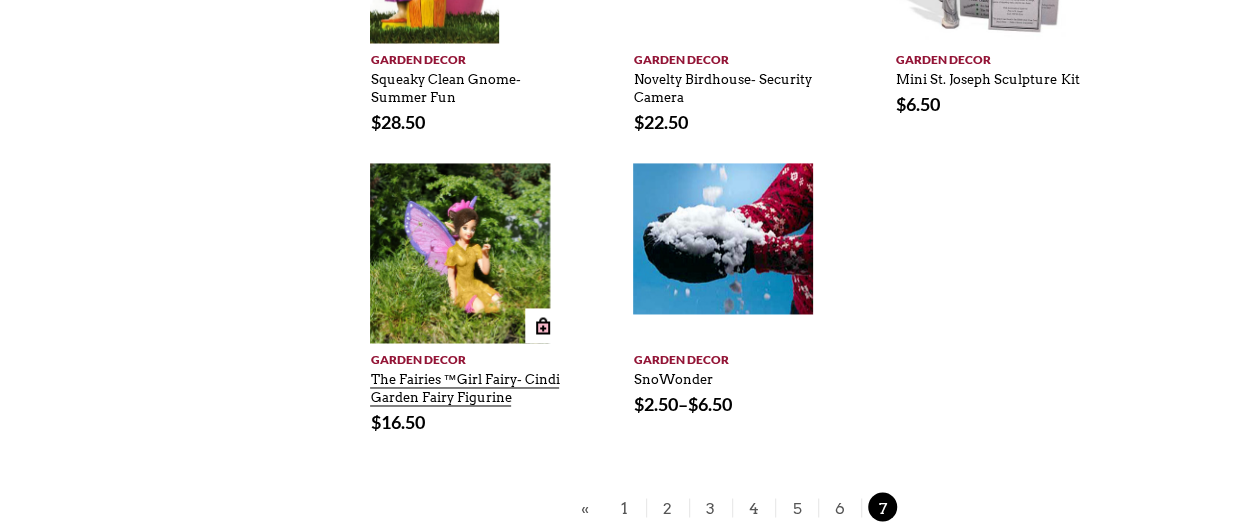 click on "The Fairies ™Girl Fairy- Cindi Garden Fairy Figurine" at bounding box center (464, 384) 